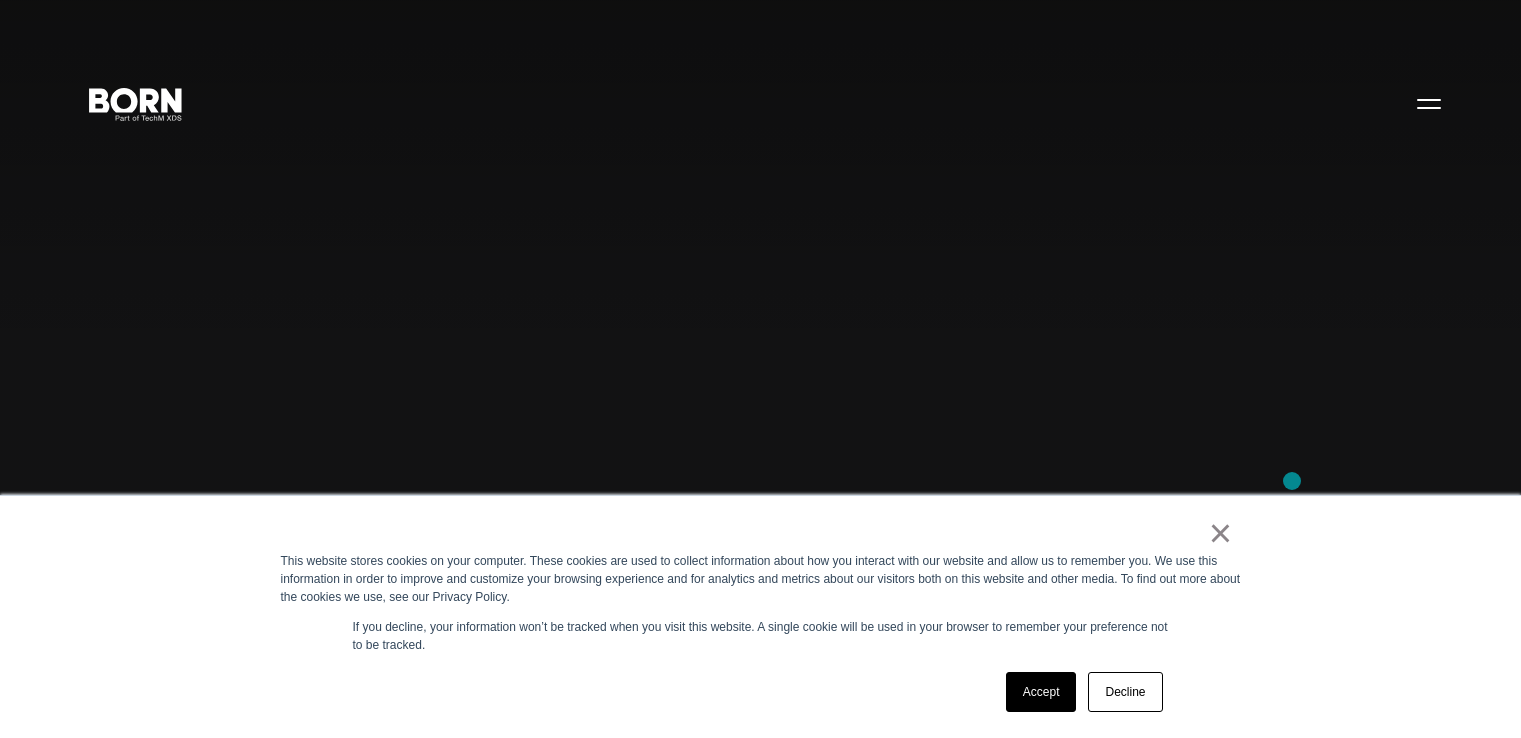 scroll, scrollTop: 0, scrollLeft: 0, axis: both 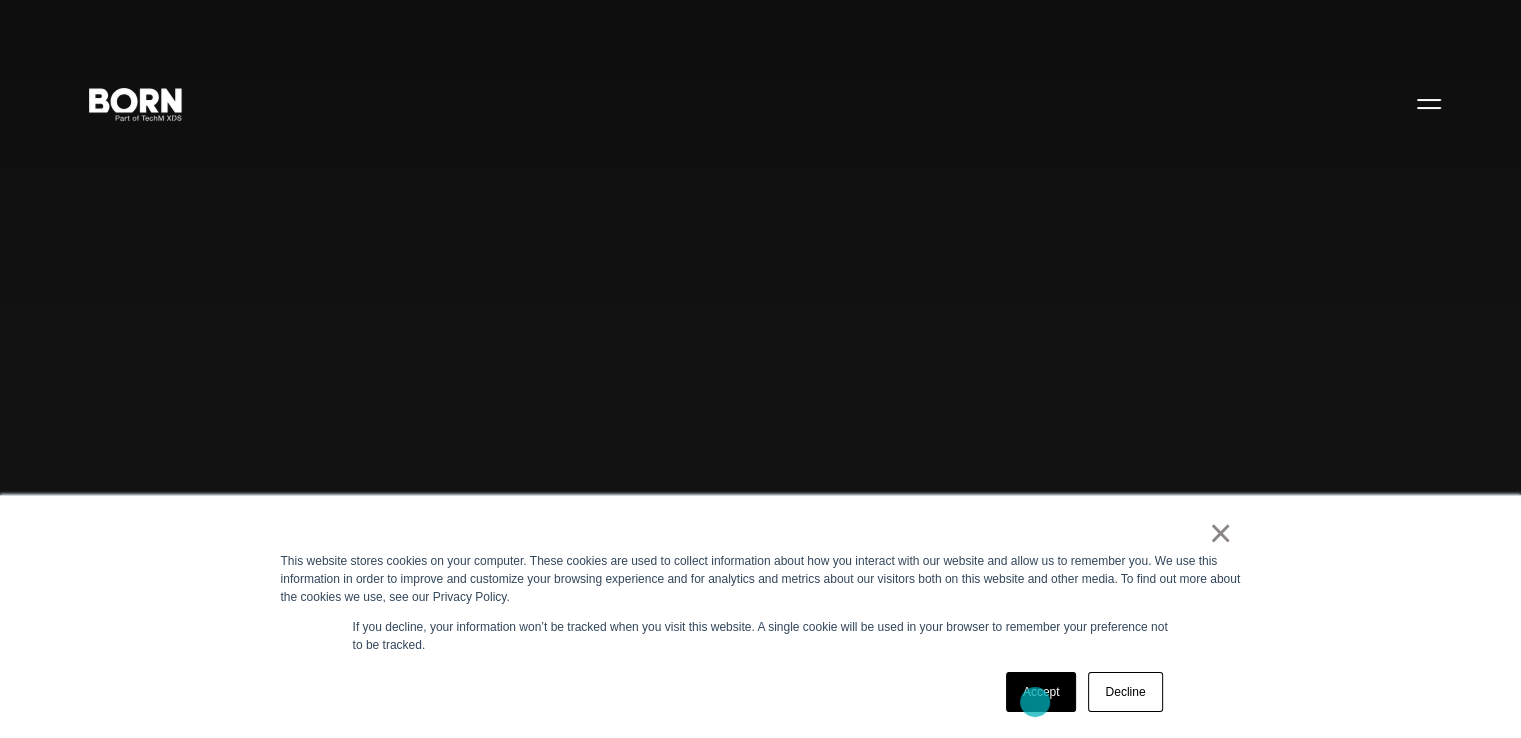 click on "Accept" at bounding box center (1041, 692) 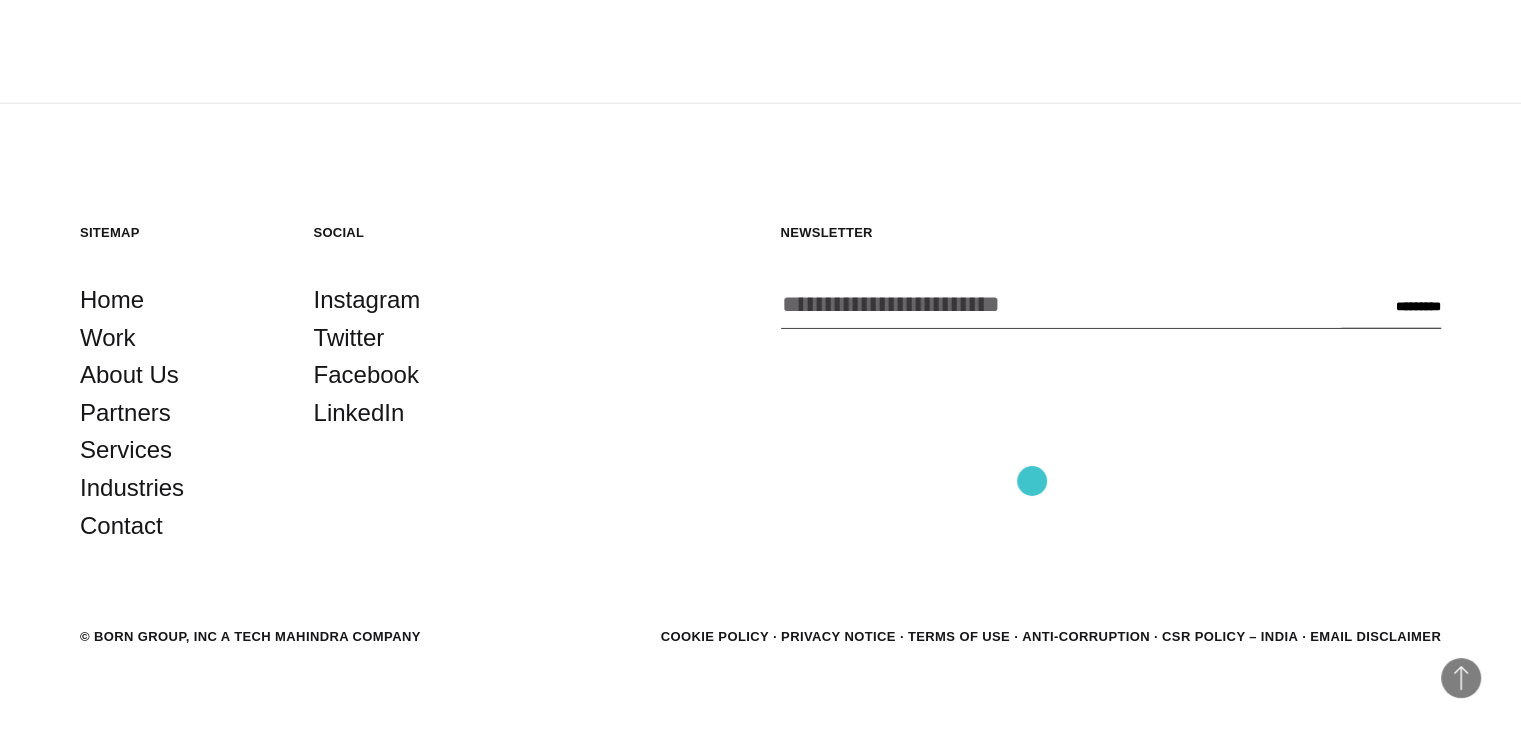 scroll, scrollTop: 5456, scrollLeft: 0, axis: vertical 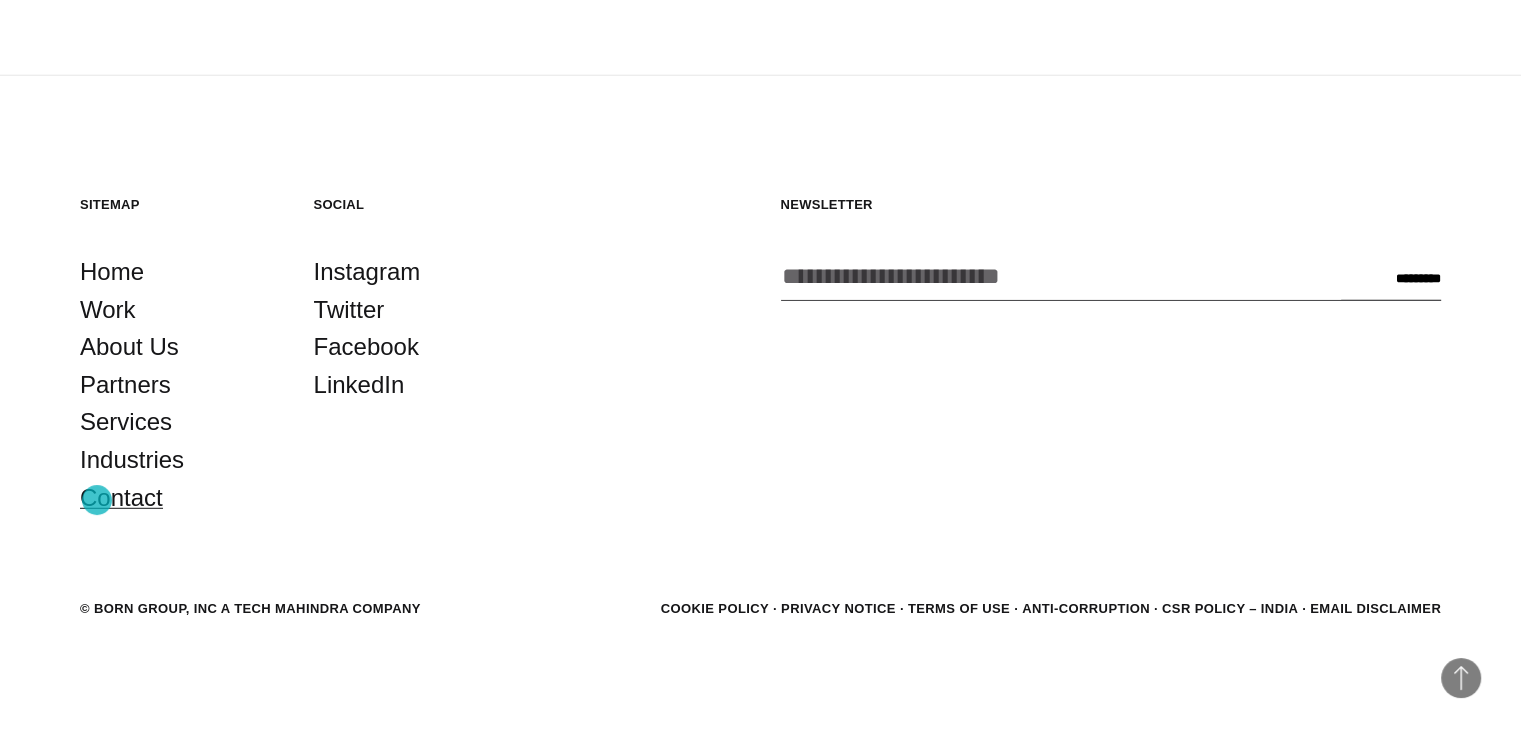 click on "Contact" at bounding box center [121, 498] 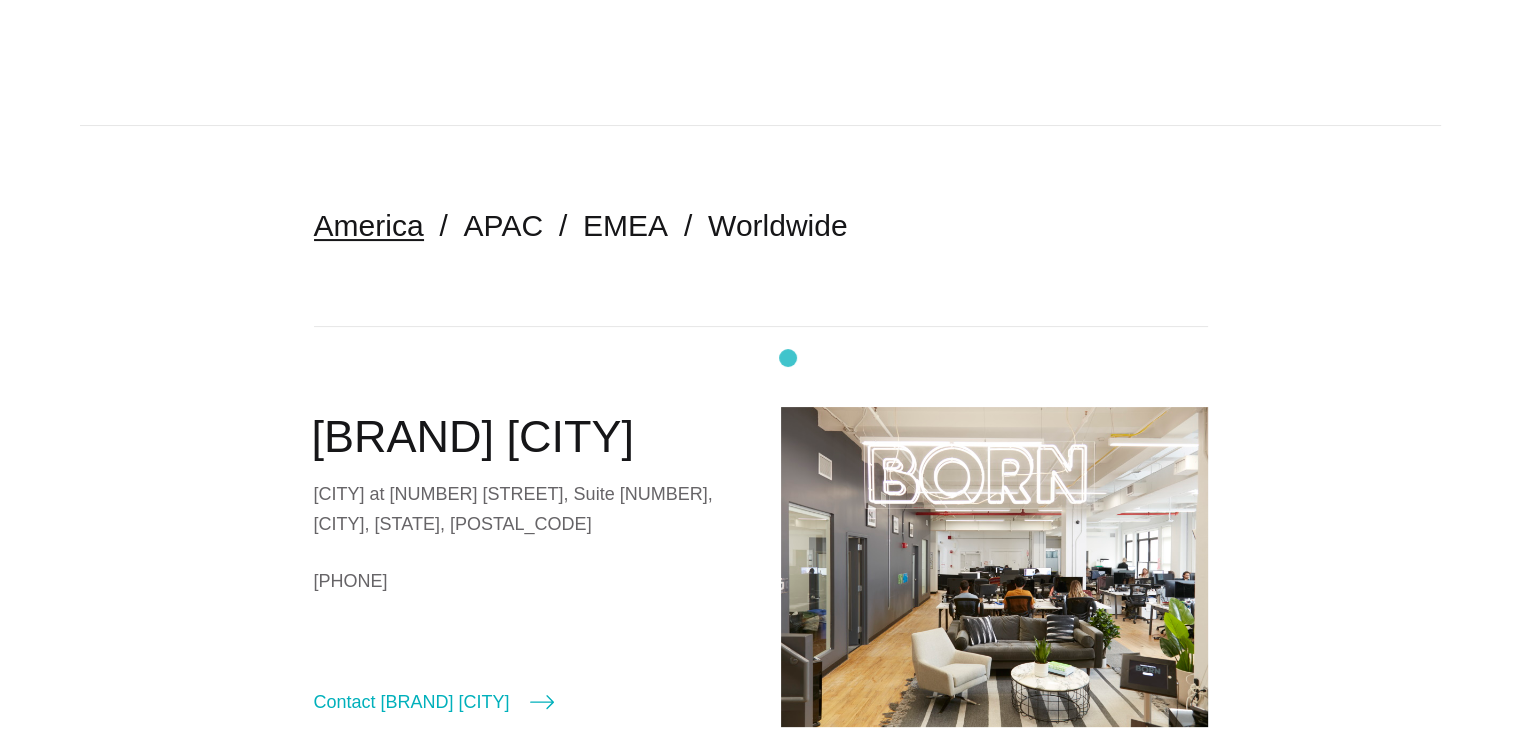 scroll, scrollTop: 339, scrollLeft: 0, axis: vertical 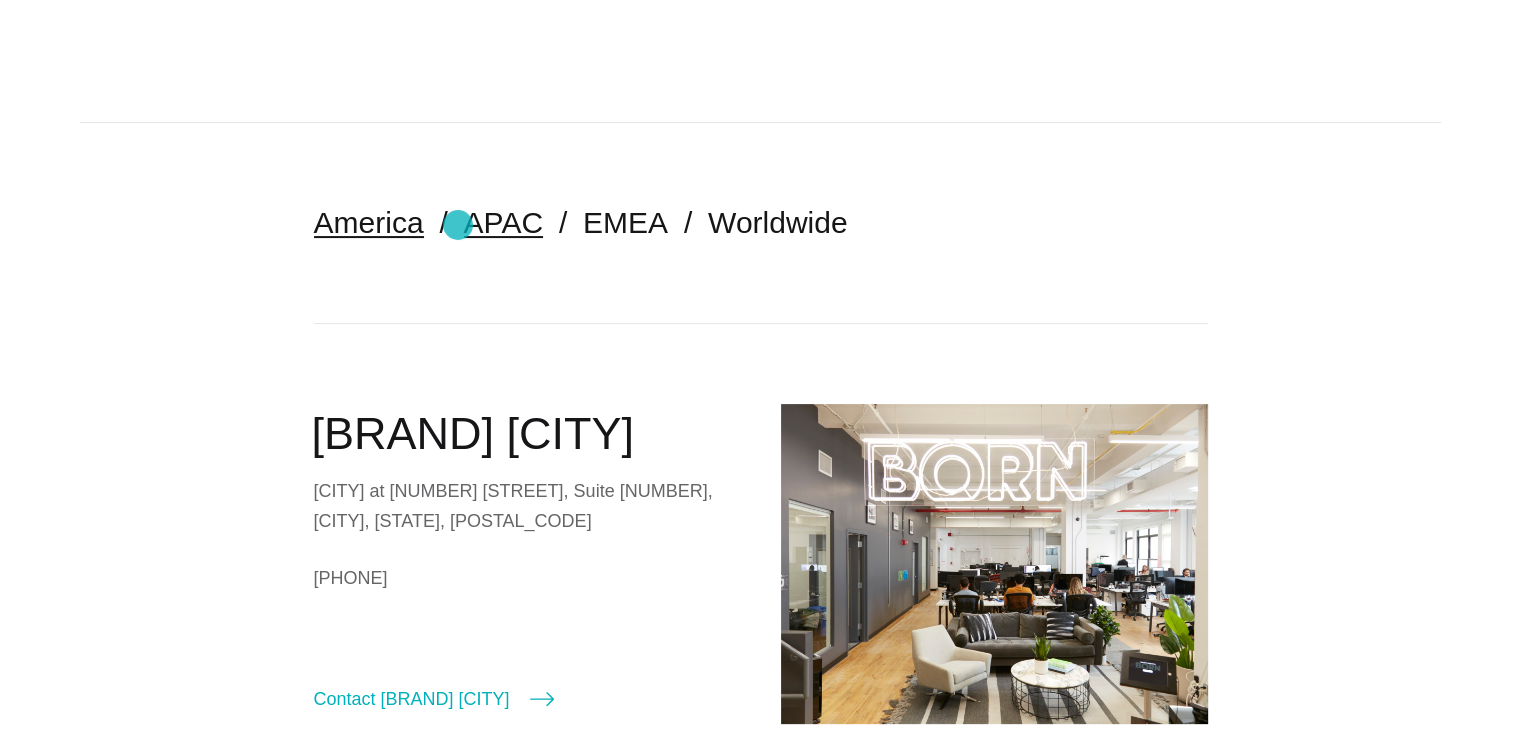 click on "APAC" at bounding box center (503, 222) 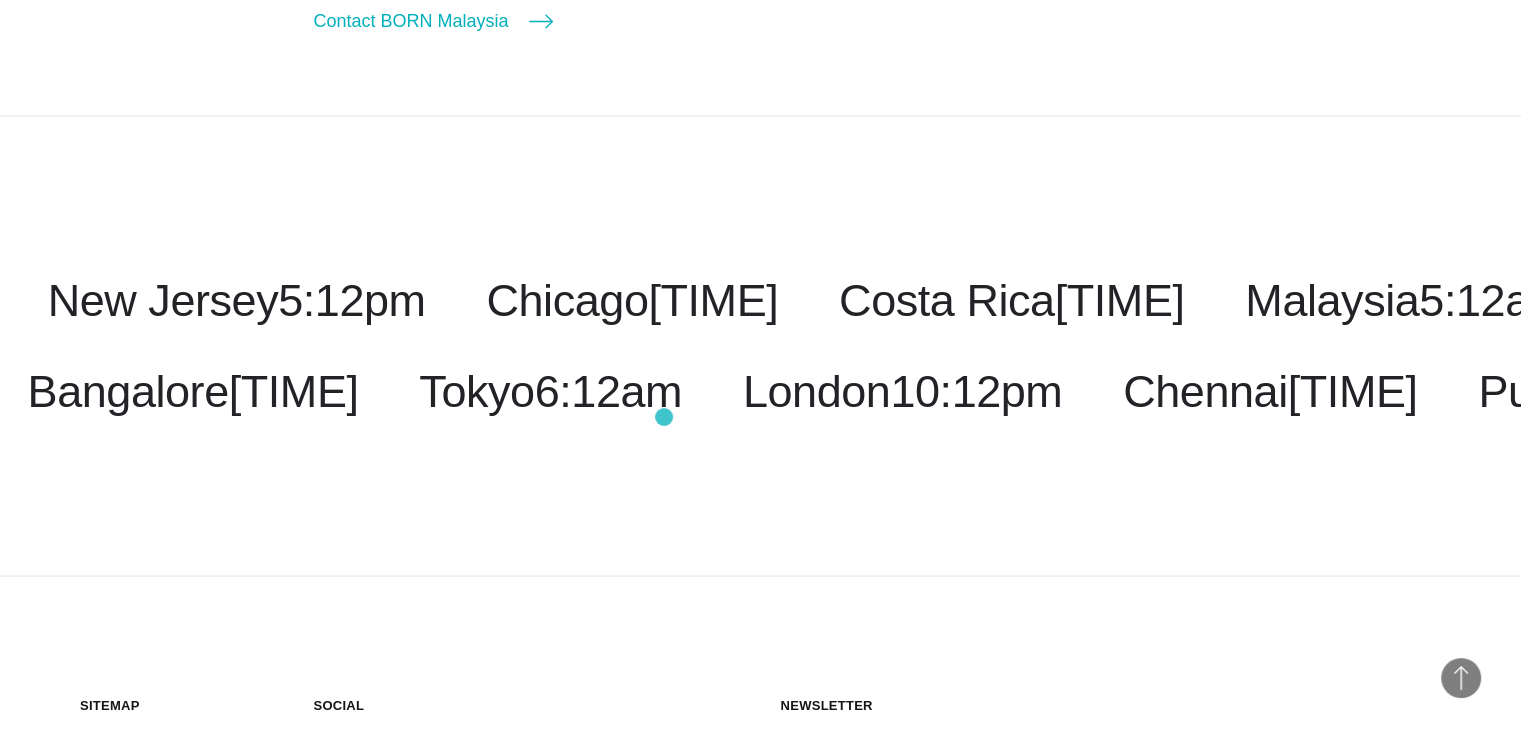 scroll, scrollTop: 4293, scrollLeft: 0, axis: vertical 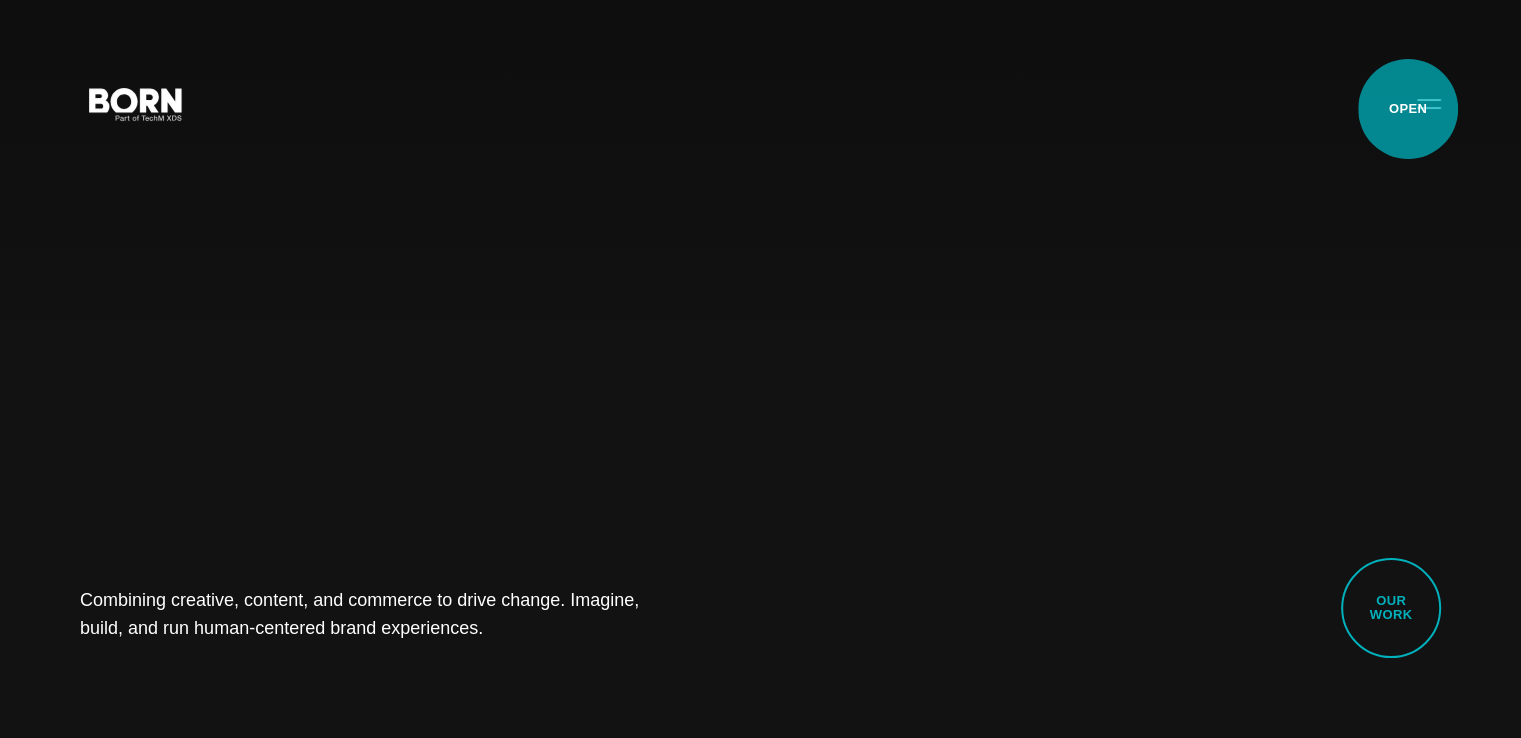 click on "Primary Menu" at bounding box center (1429, 103) 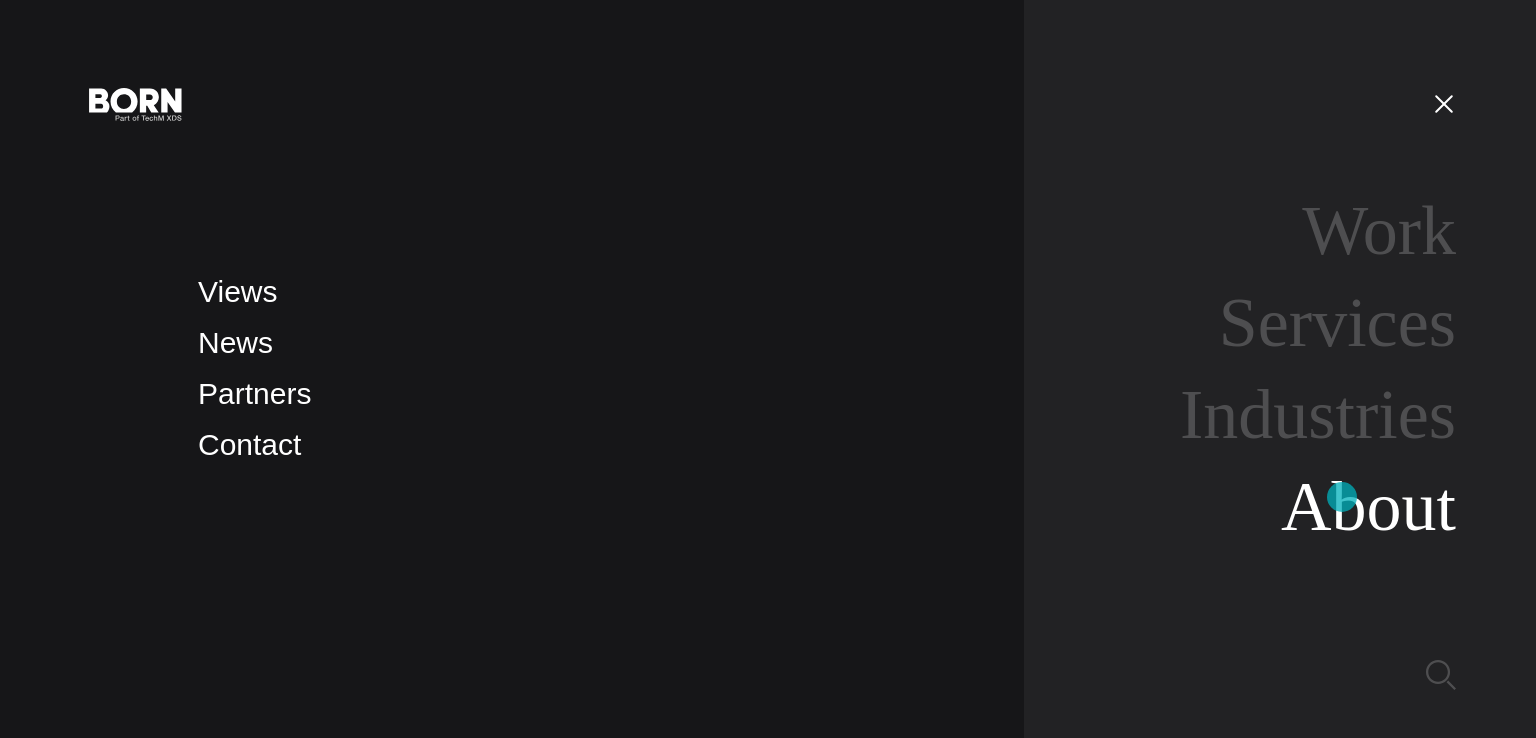 click on "About" at bounding box center (1368, 506) 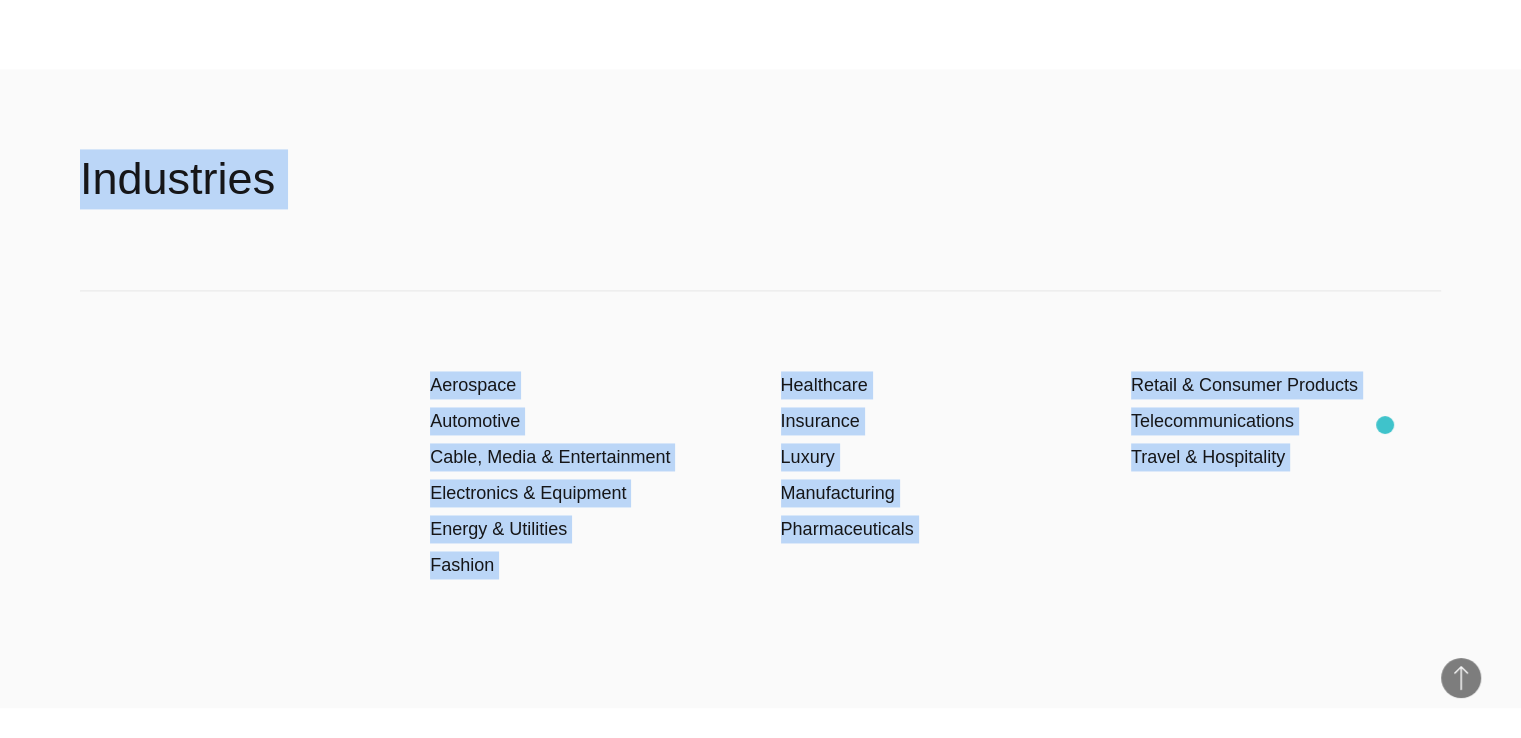 scroll, scrollTop: 2987, scrollLeft: 0, axis: vertical 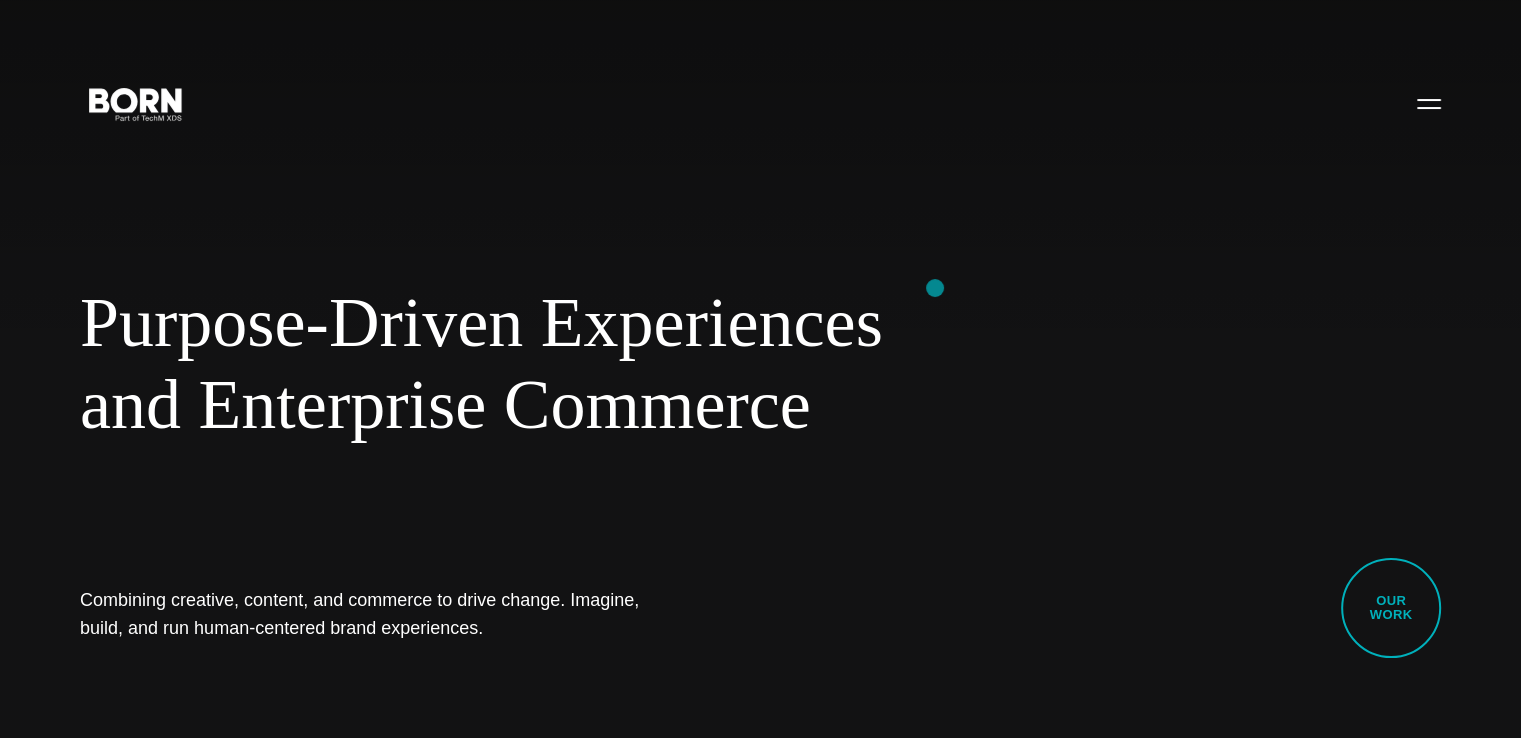 click on "Purpose-Driven Experiences" at bounding box center [650, 323] 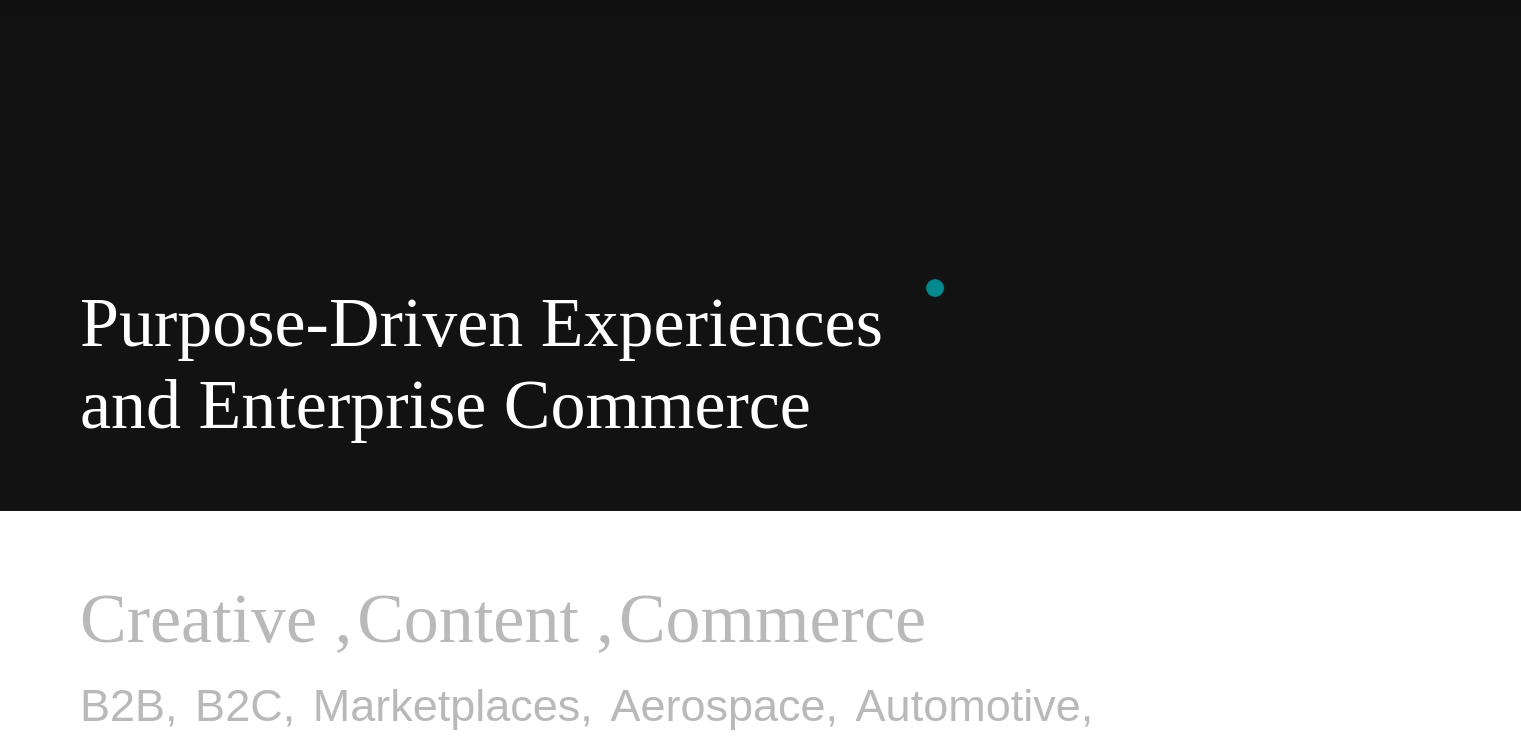 scroll, scrollTop: 0, scrollLeft: 0, axis: both 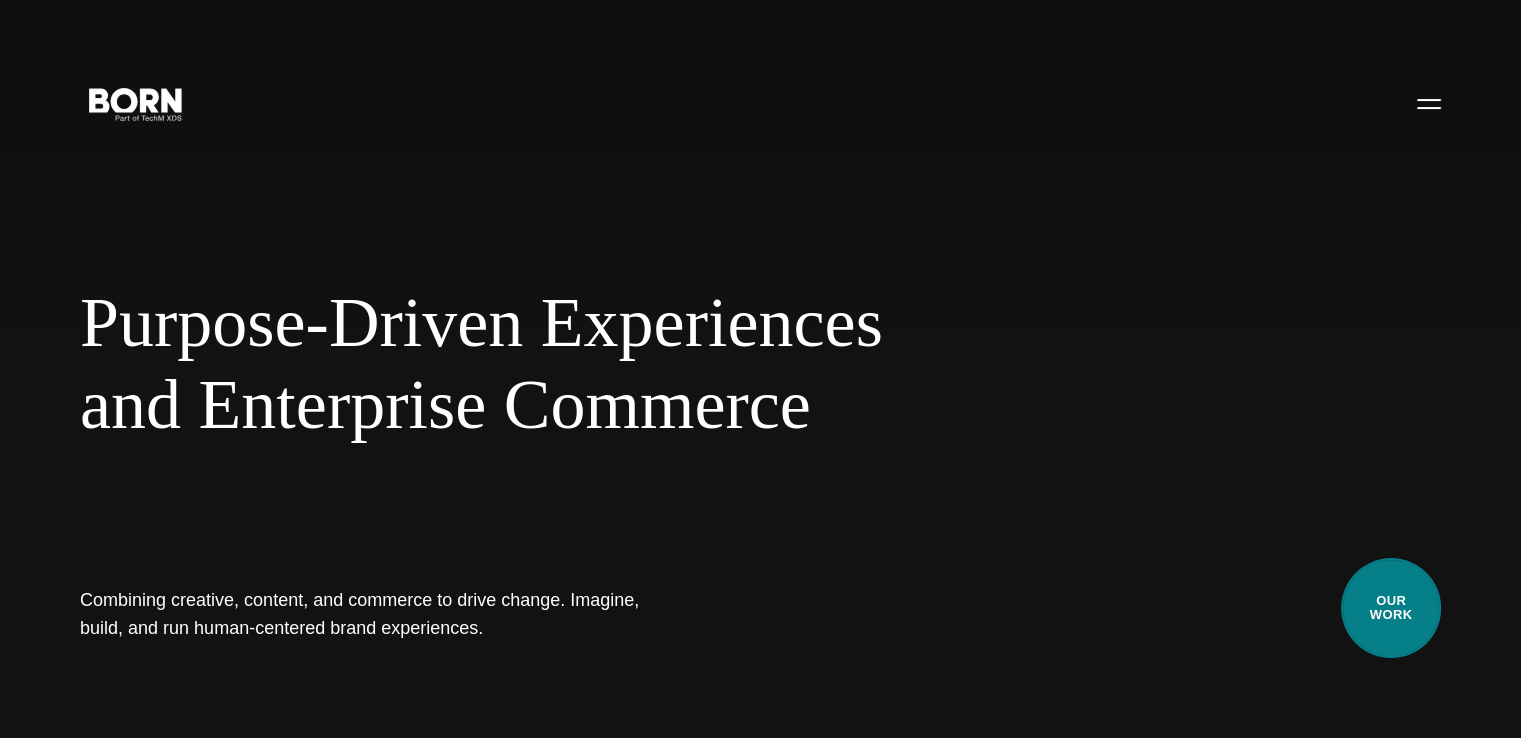 click on "Our Work" at bounding box center (1391, 608) 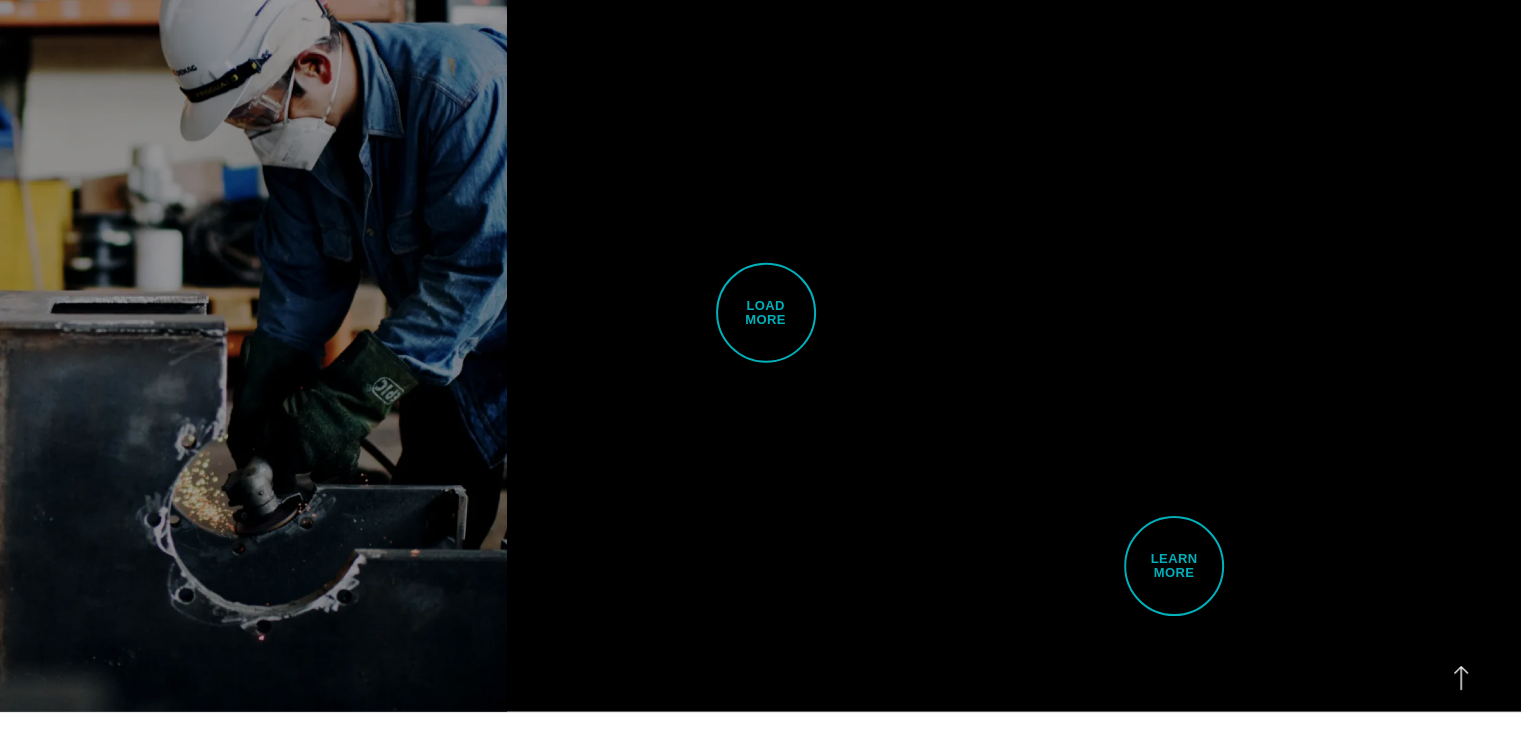 scroll, scrollTop: 5276, scrollLeft: 0, axis: vertical 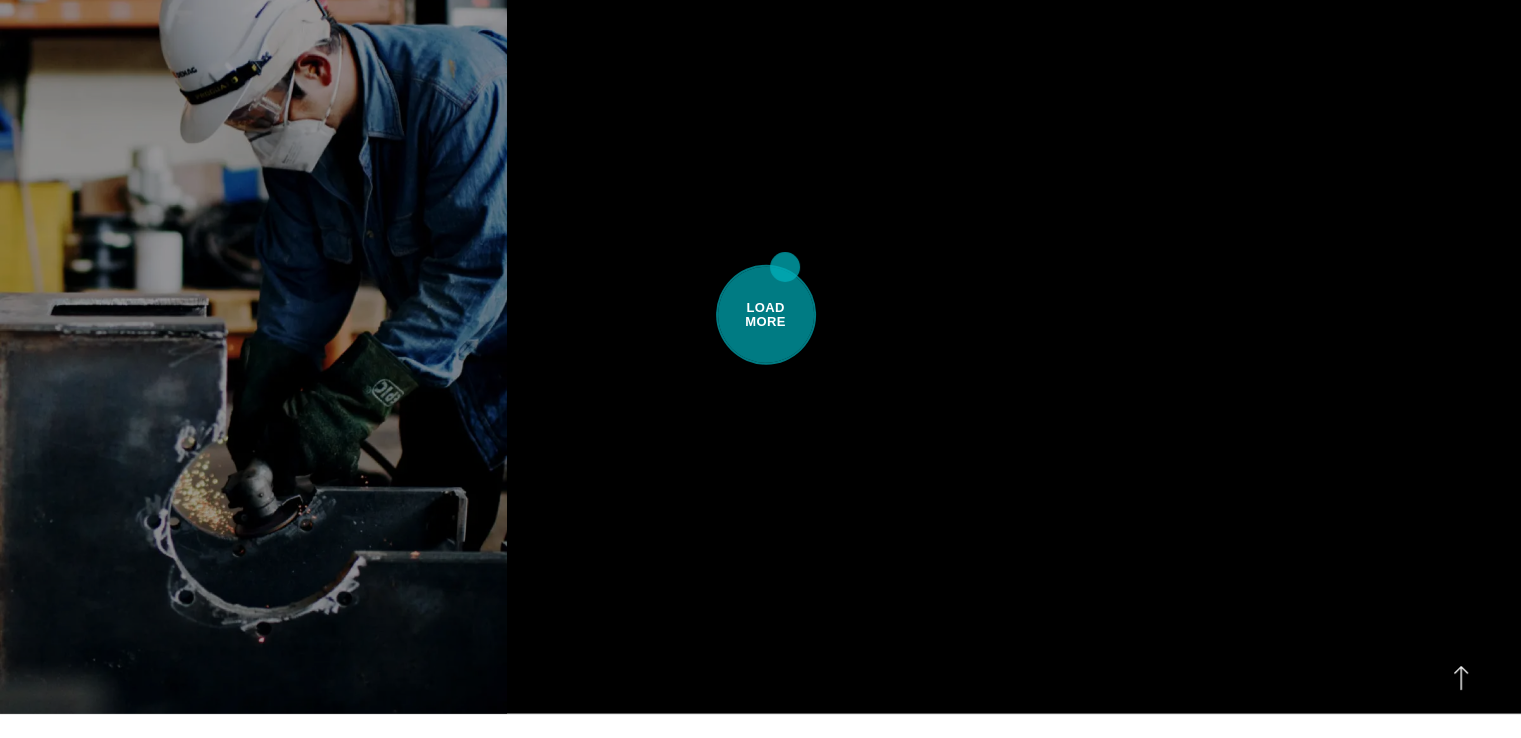 click on "Load More" at bounding box center (766, 315) 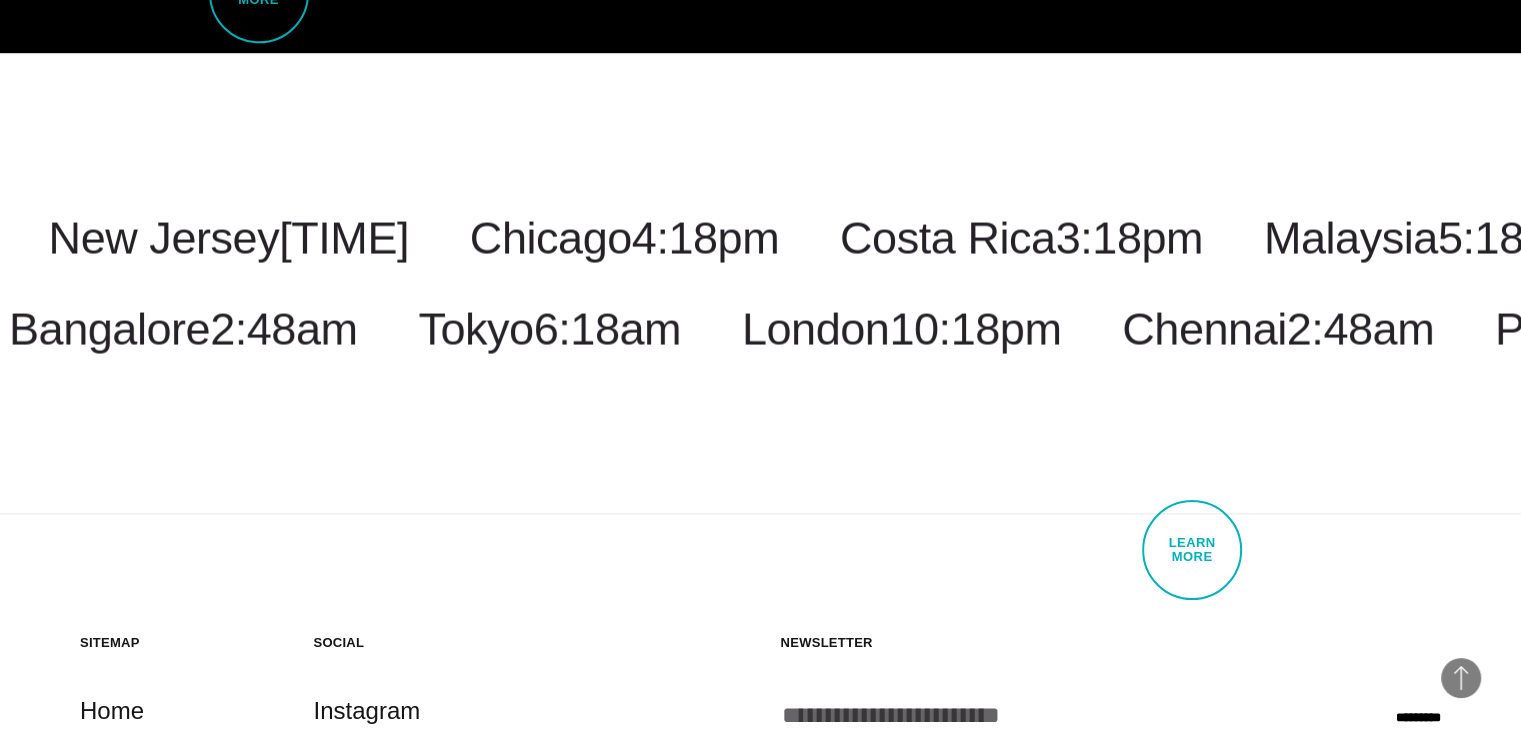 scroll, scrollTop: 10432, scrollLeft: 0, axis: vertical 